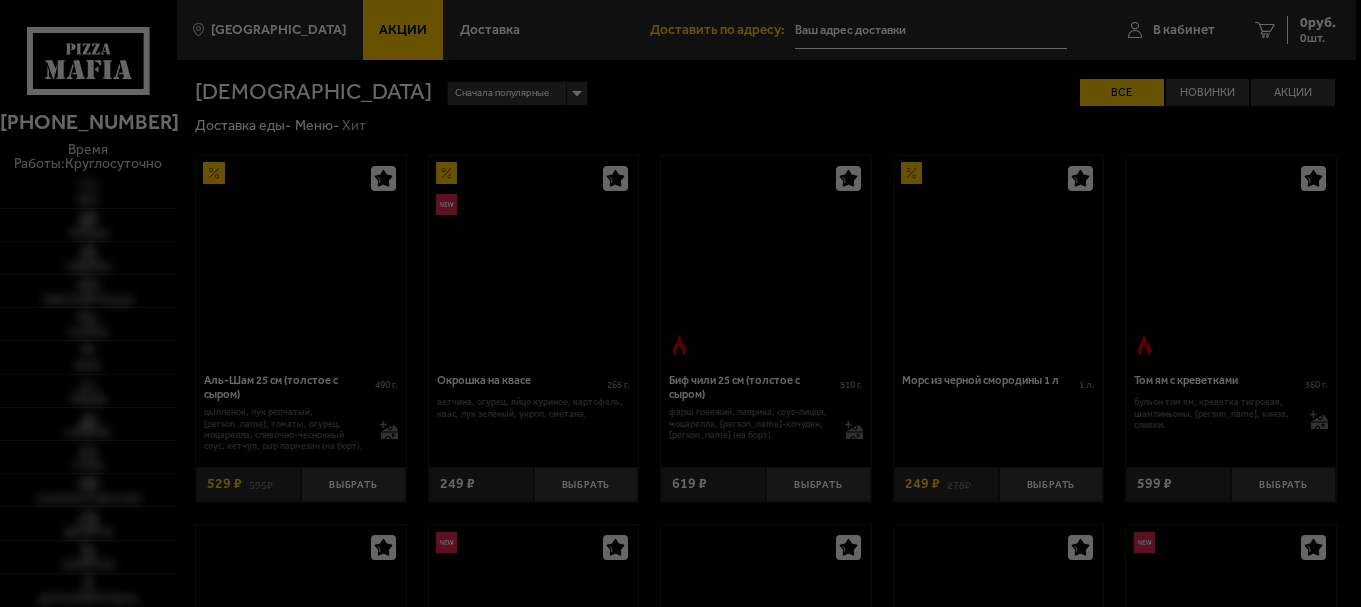 scroll, scrollTop: 333, scrollLeft: 0, axis: vertical 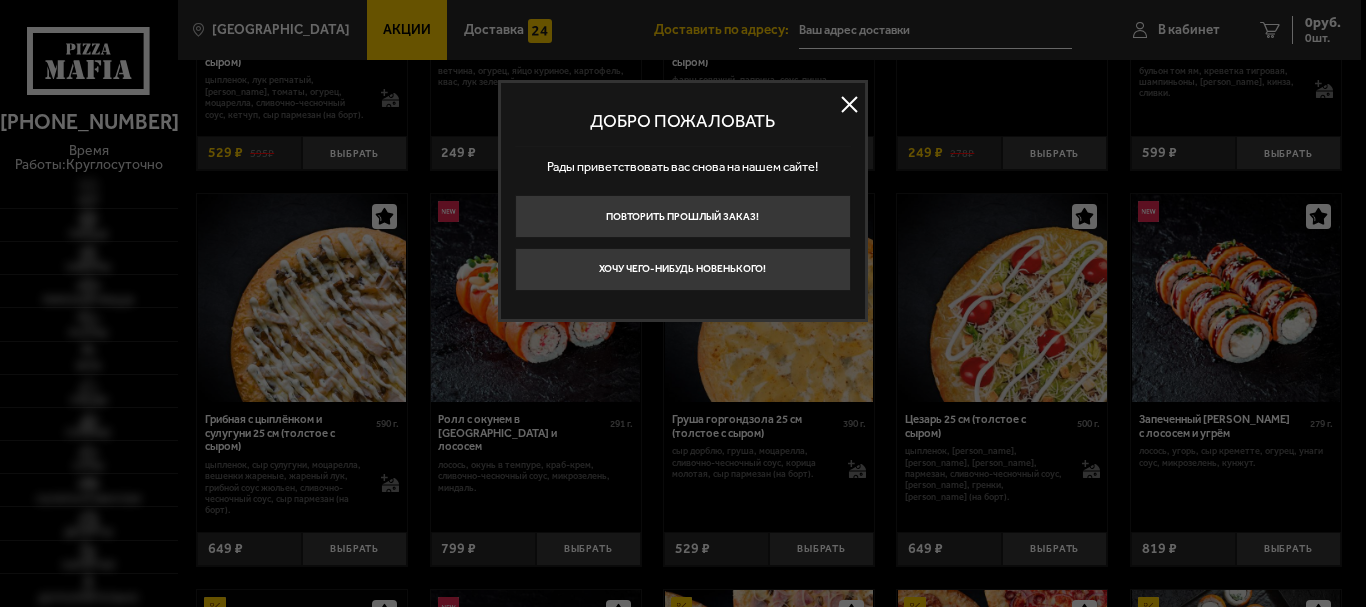 type on "[STREET_ADDRESS]" 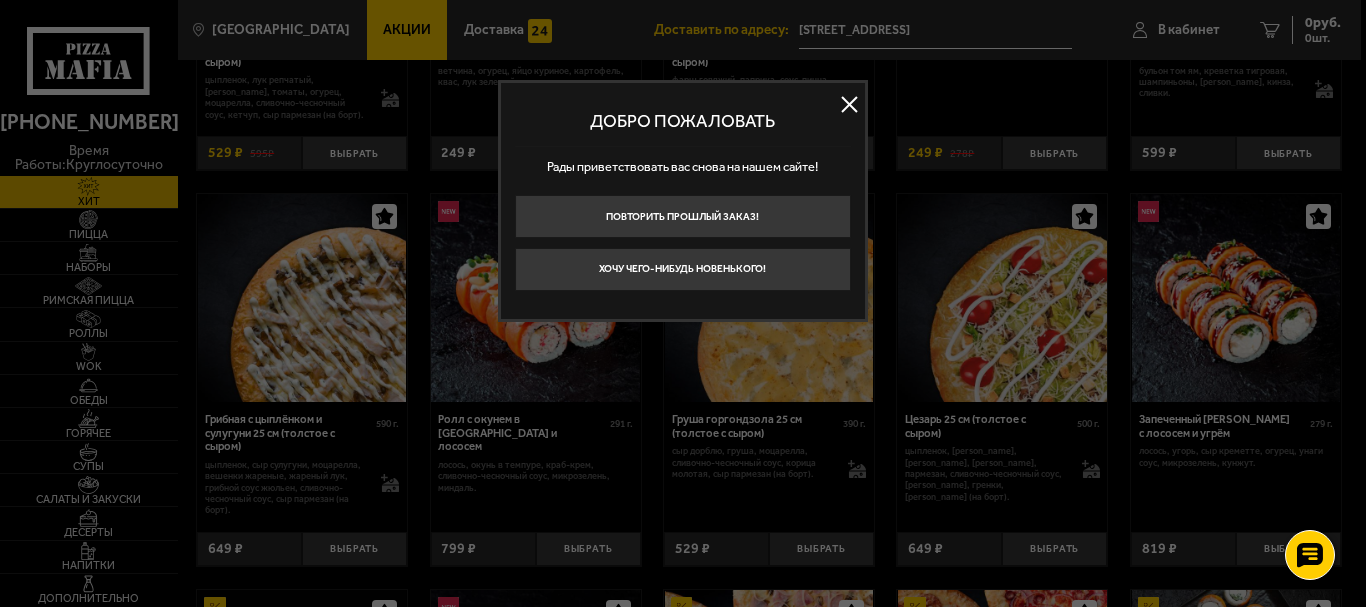 click at bounding box center (850, 105) 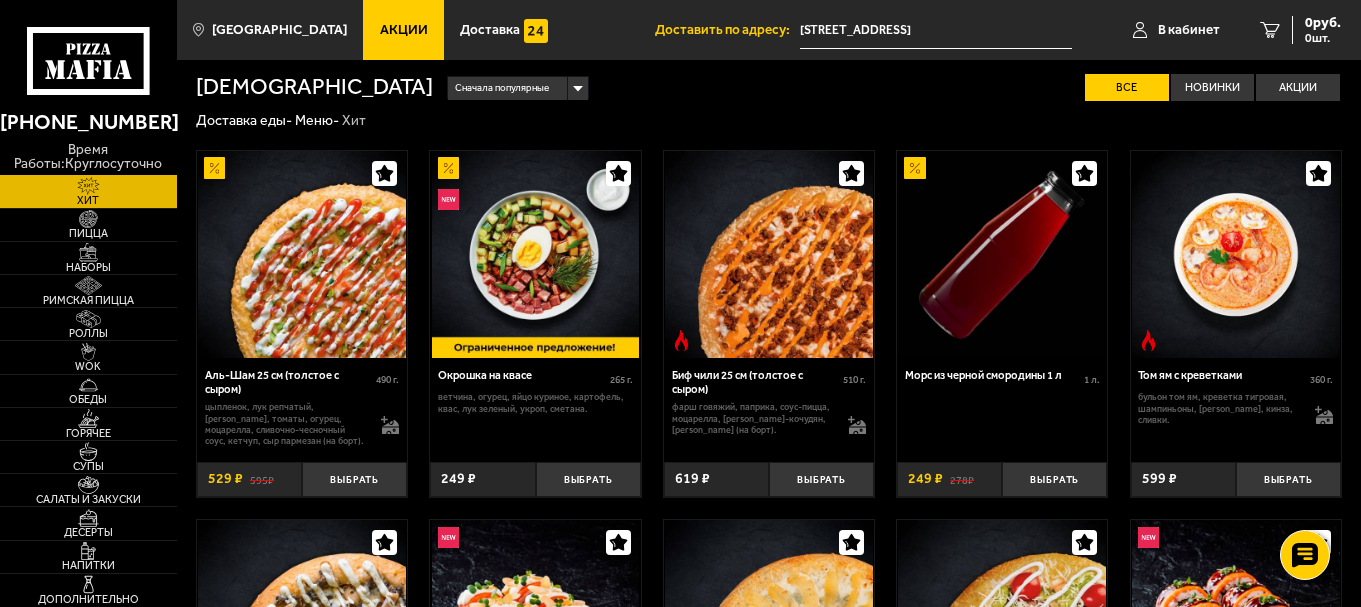 scroll, scrollTop: 0, scrollLeft: 0, axis: both 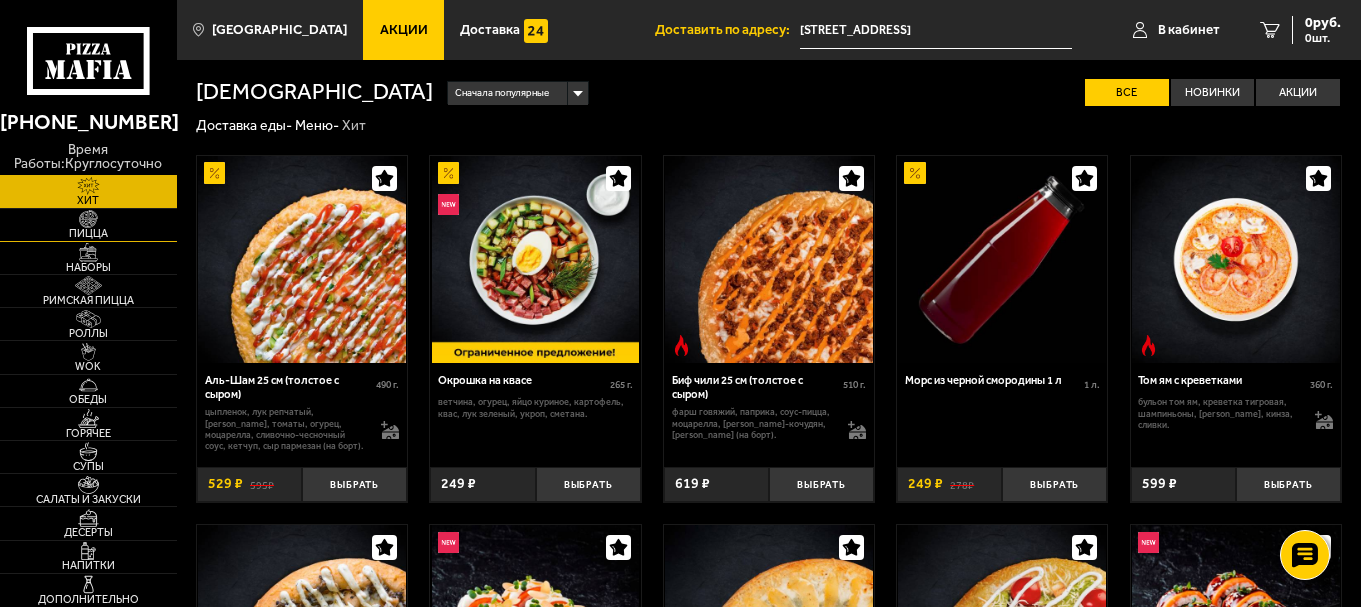 click on "Пицца" at bounding box center [88, 233] 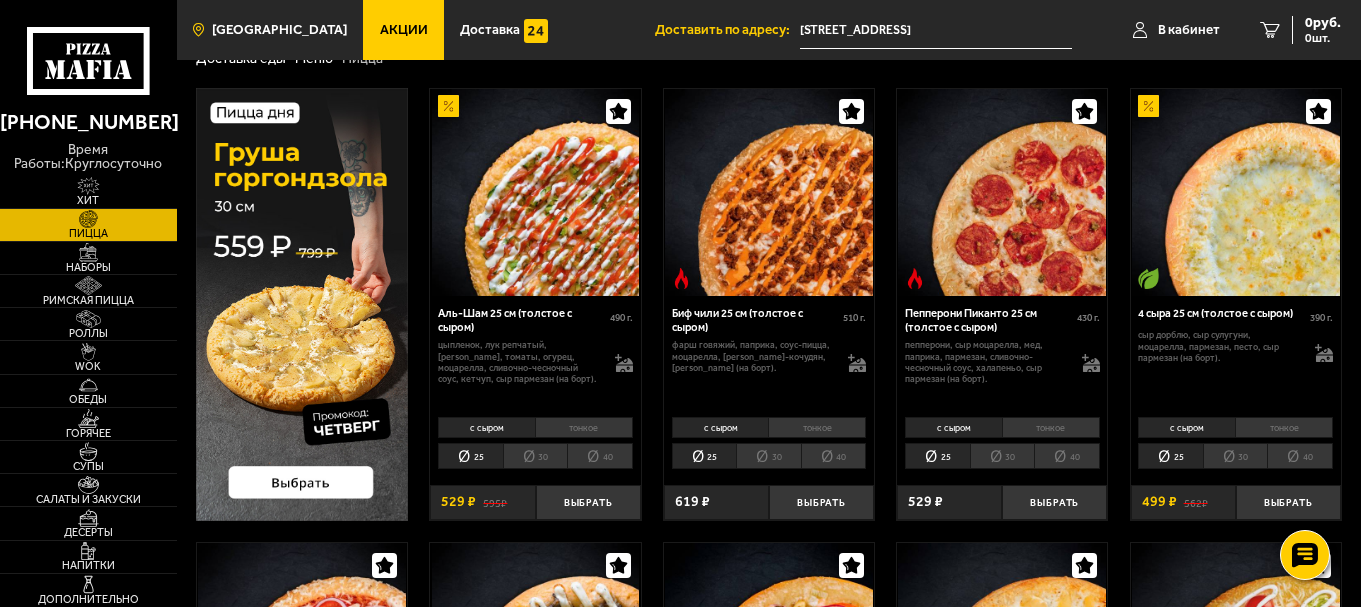 scroll, scrollTop: 0, scrollLeft: 0, axis: both 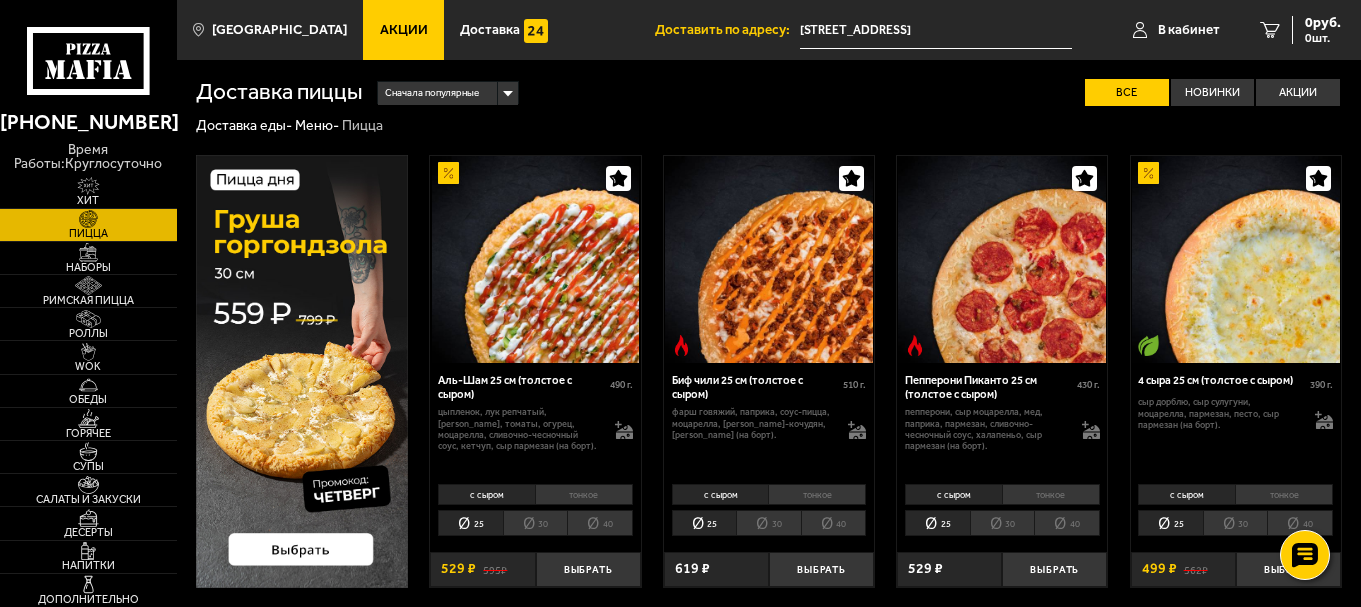 click on "Акции" at bounding box center (403, 30) 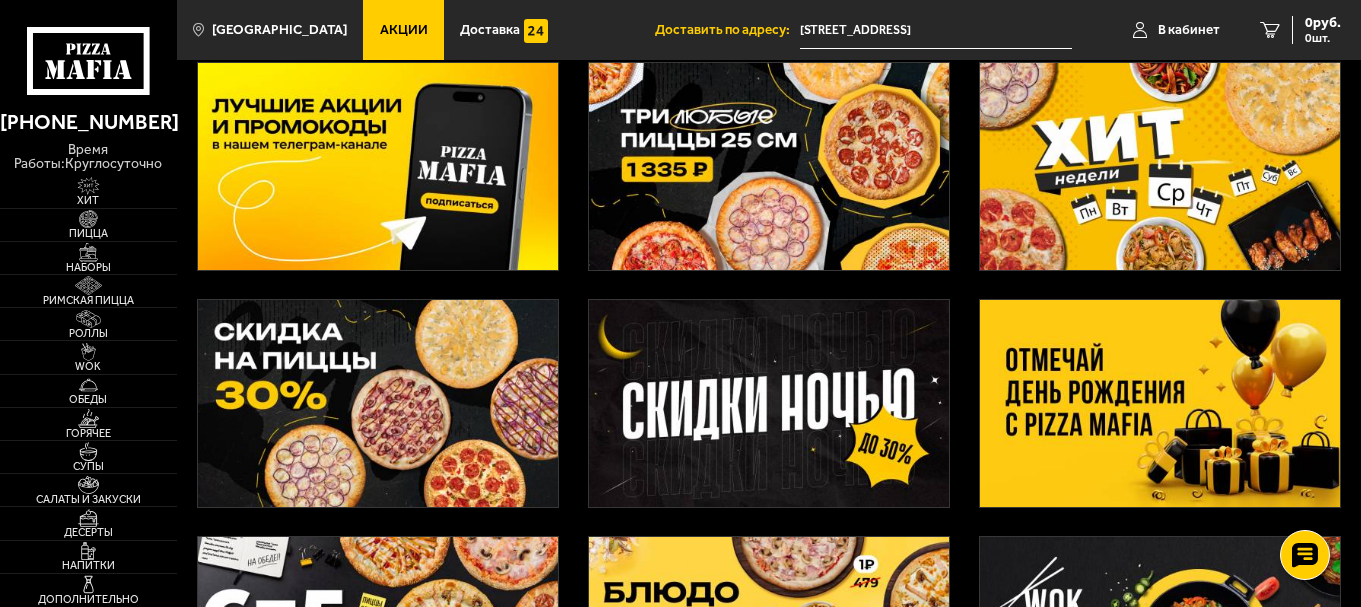 scroll, scrollTop: 133, scrollLeft: 0, axis: vertical 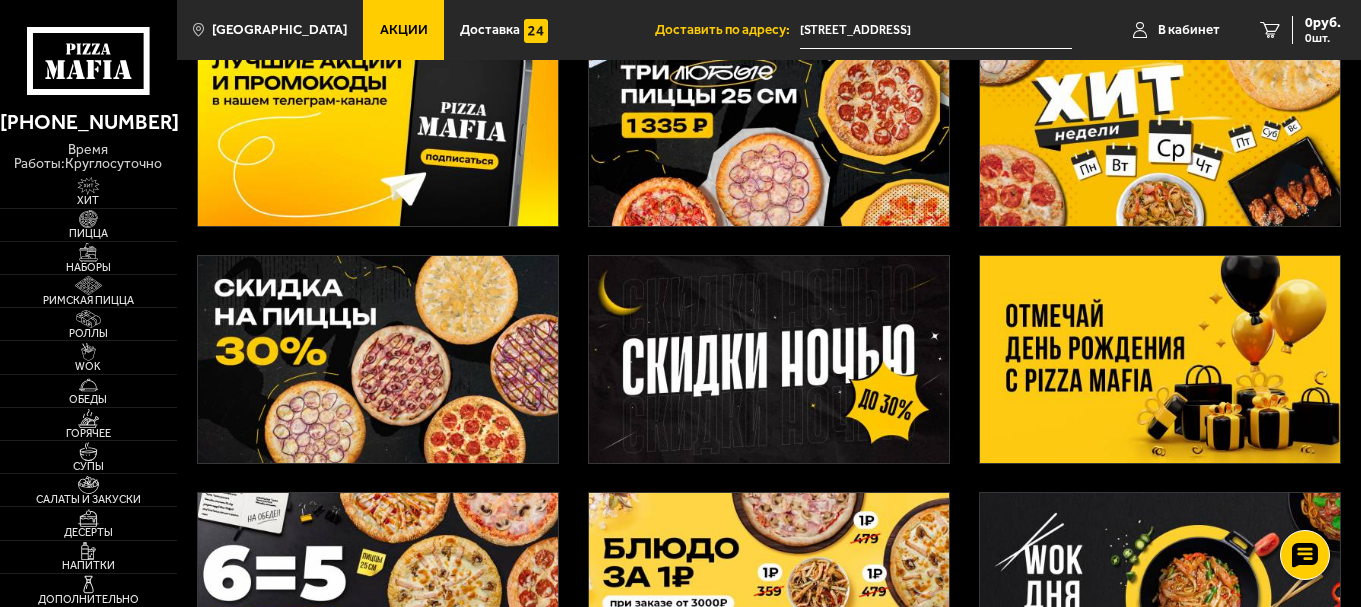 click at bounding box center [378, 359] 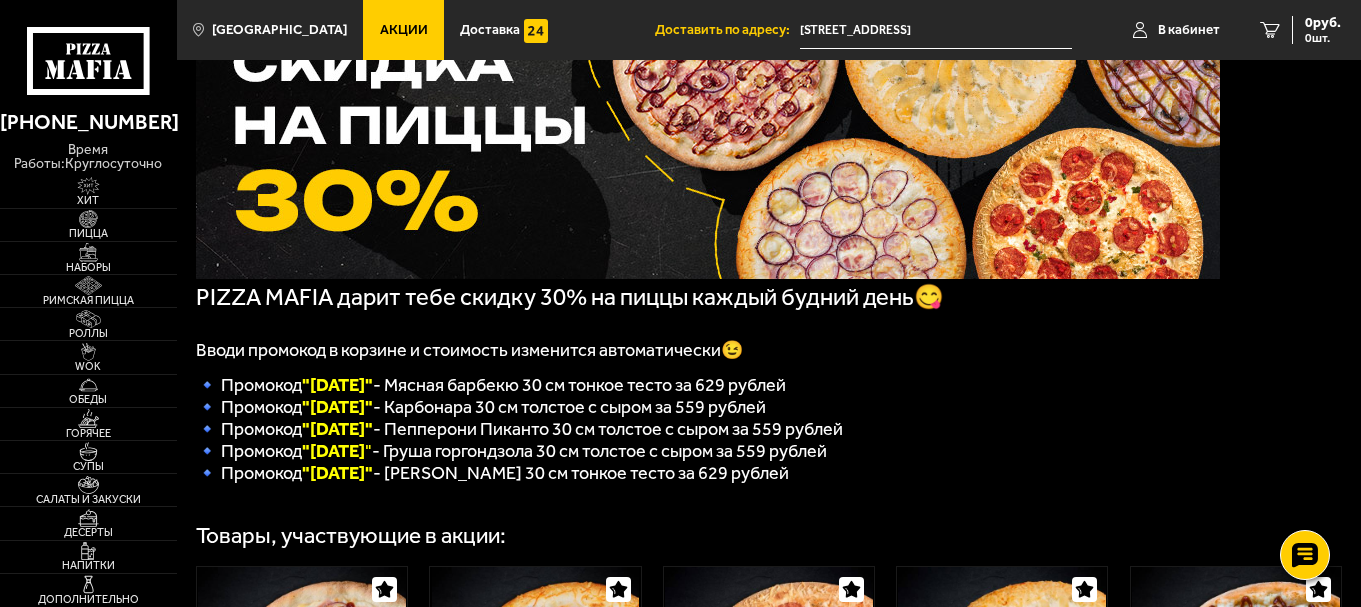 scroll, scrollTop: 0, scrollLeft: 0, axis: both 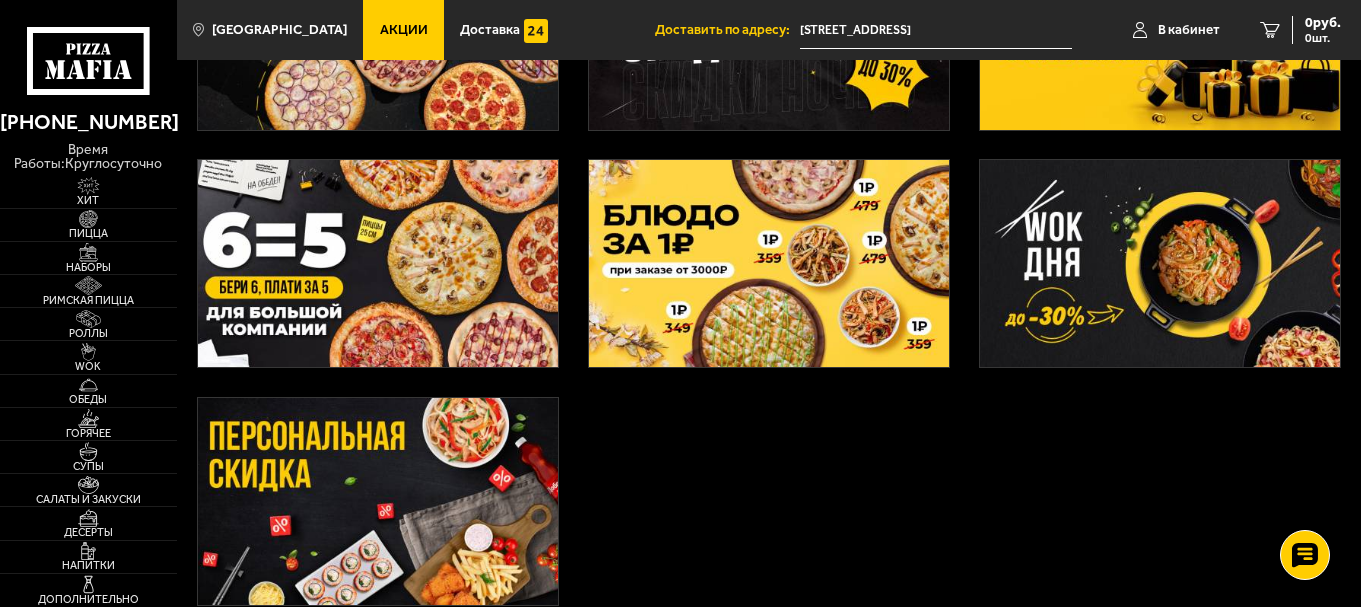 click at bounding box center (1160, 263) 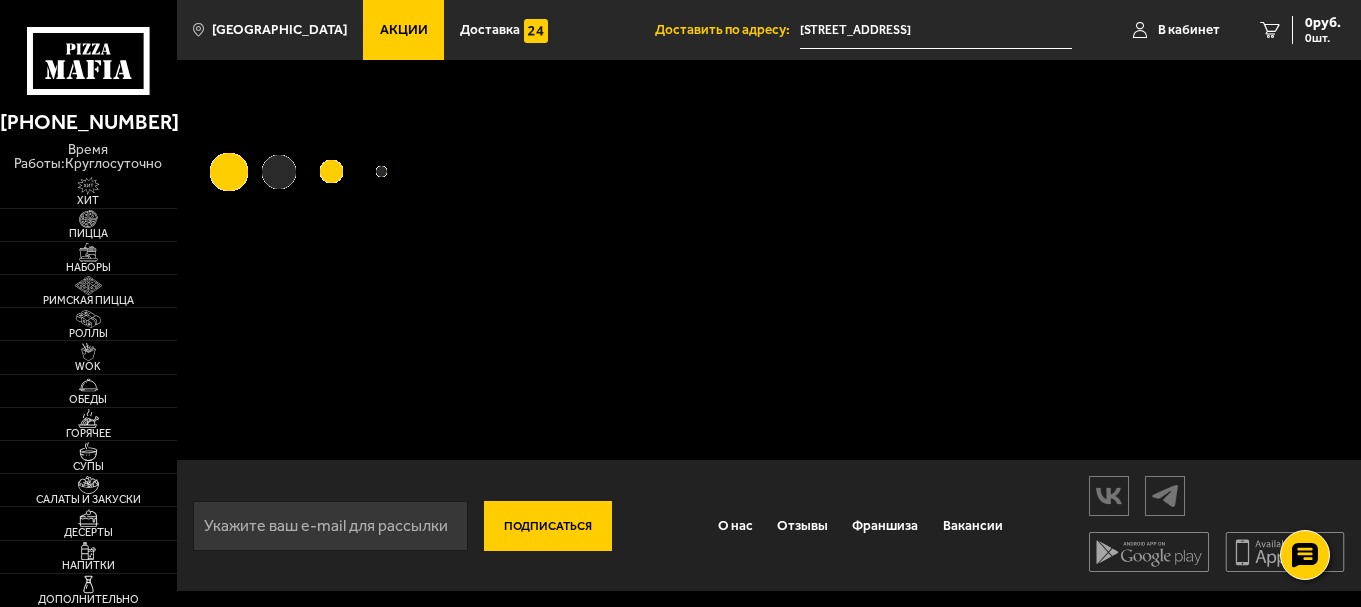 scroll, scrollTop: 0, scrollLeft: 0, axis: both 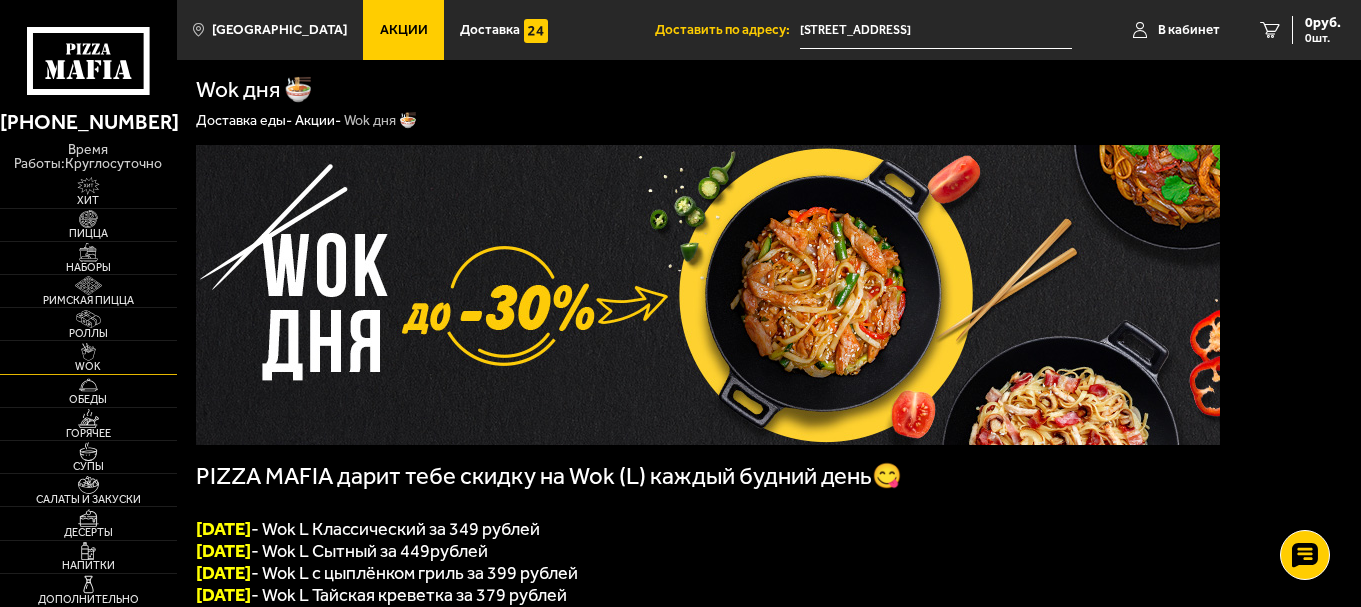 click at bounding box center [88, 352] 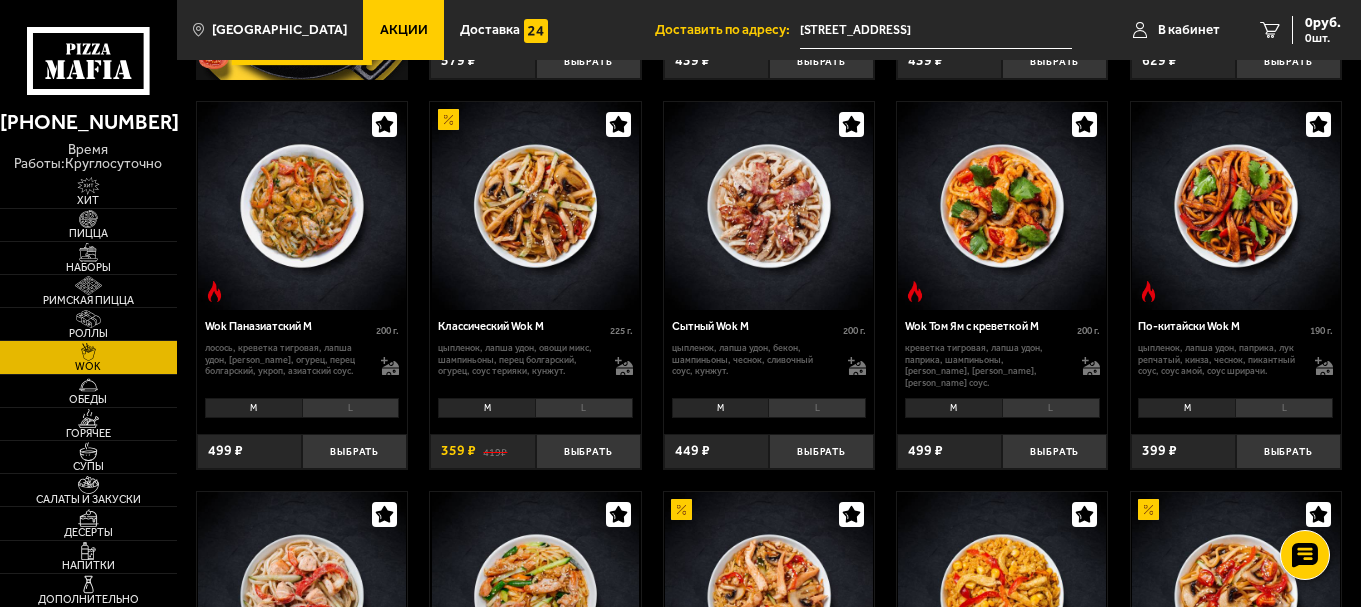 scroll, scrollTop: 400, scrollLeft: 0, axis: vertical 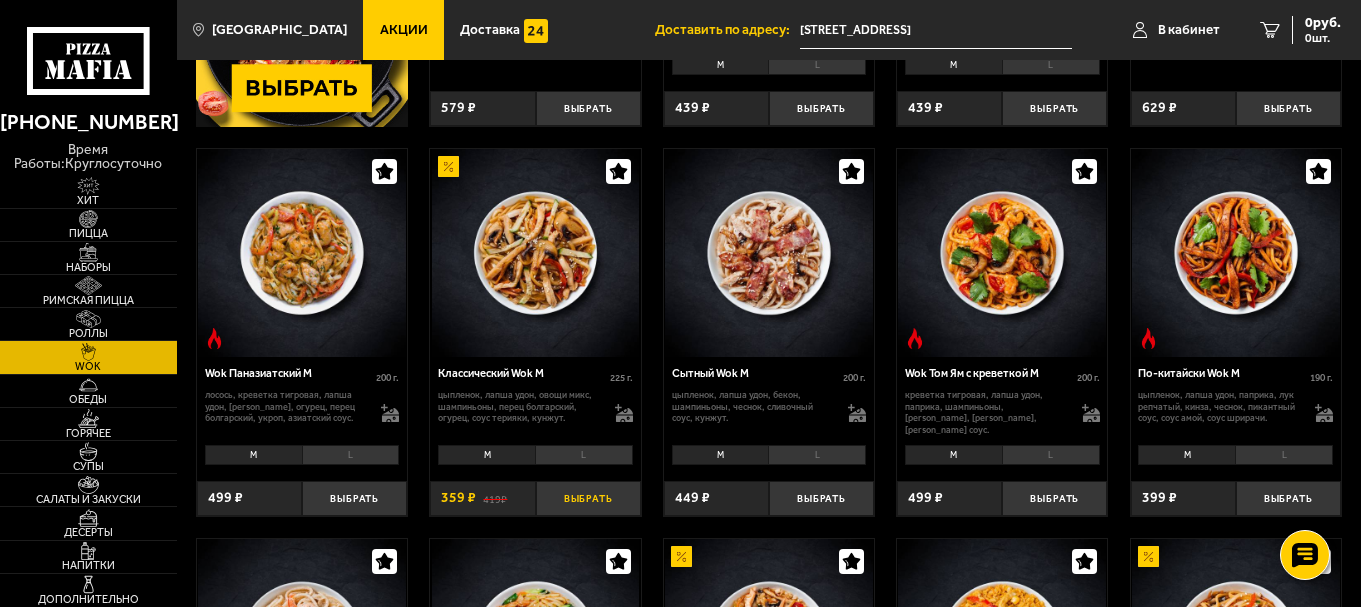 click on "Выбрать" at bounding box center (588, 498) 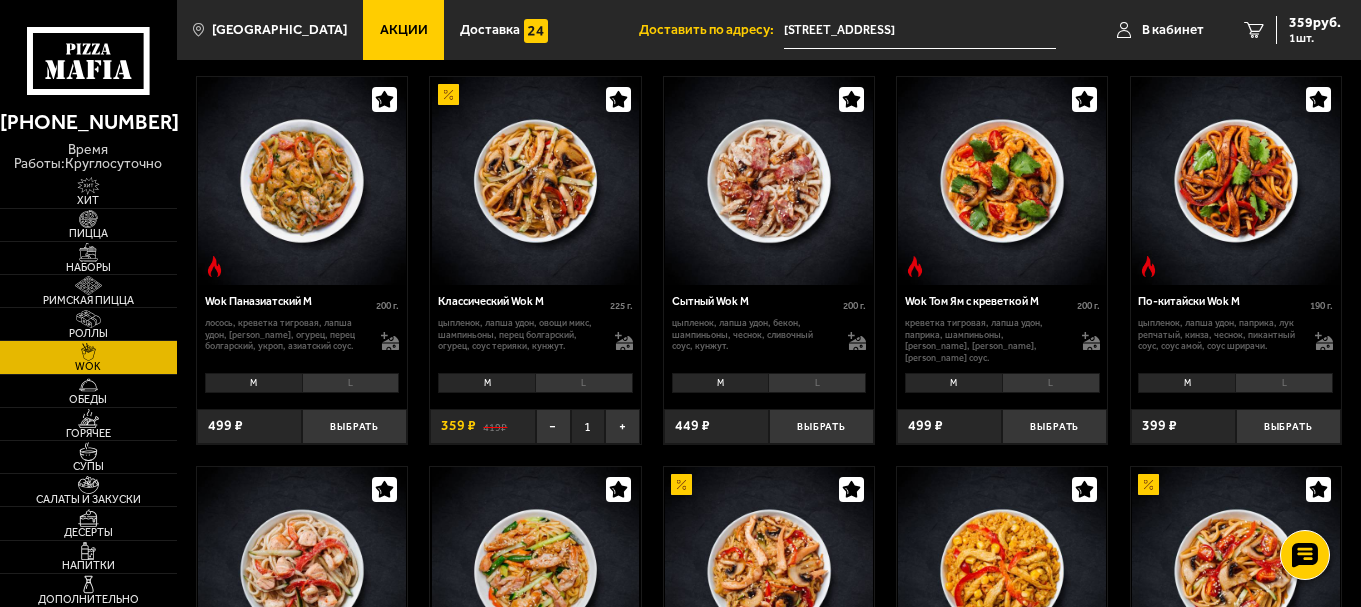 scroll, scrollTop: 467, scrollLeft: 0, axis: vertical 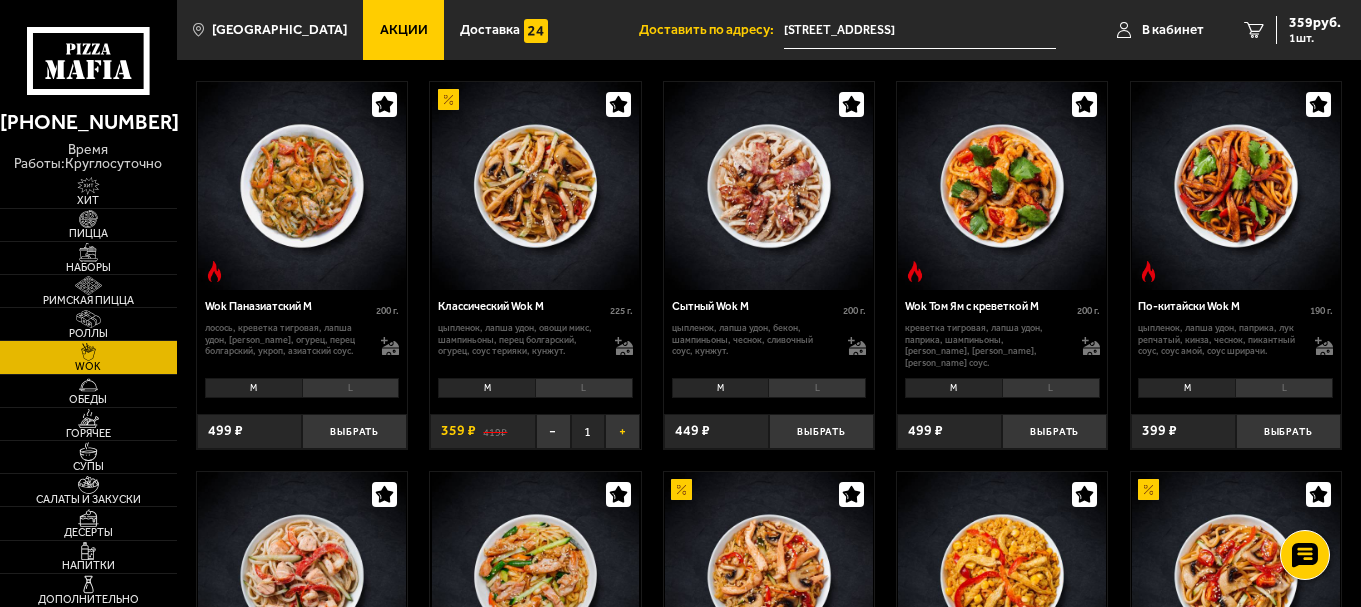 click on "+" at bounding box center (622, 431) 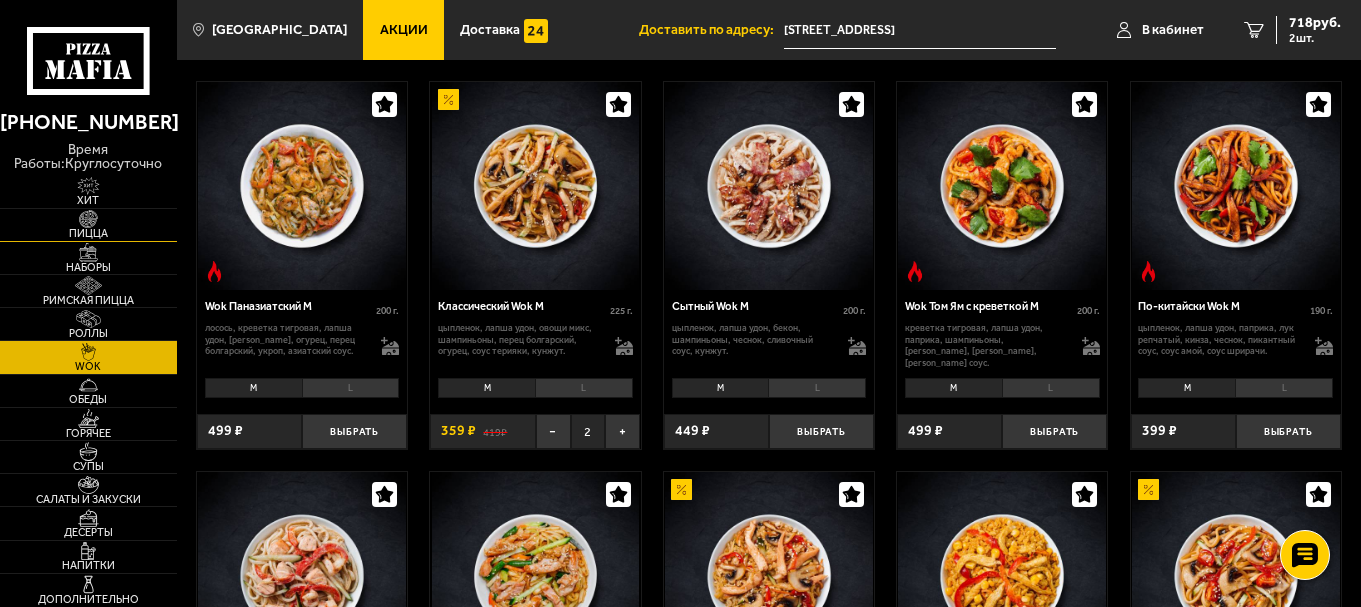 click at bounding box center [88, 219] 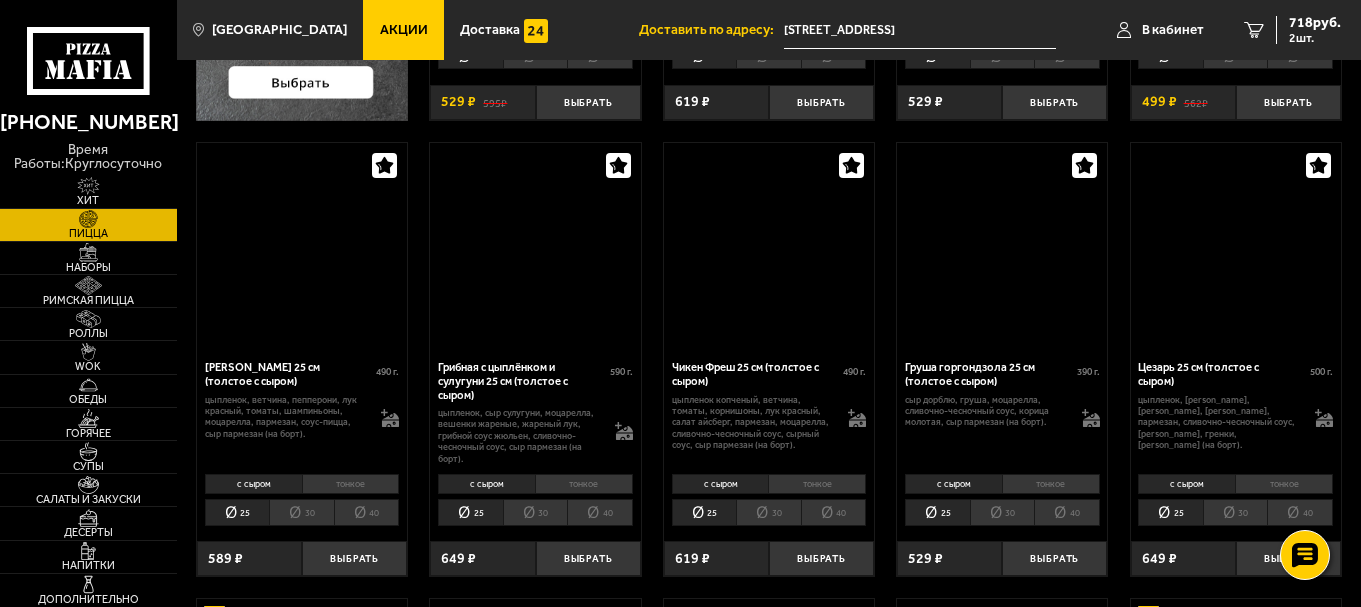 scroll, scrollTop: 0, scrollLeft: 0, axis: both 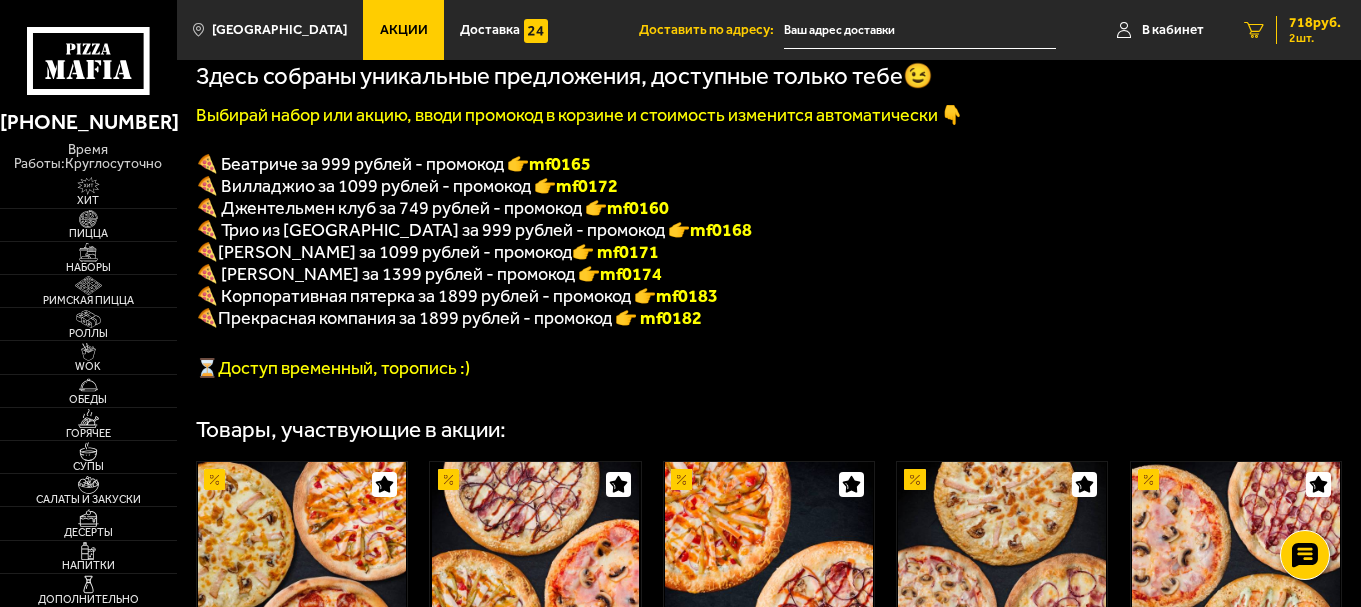 click on "718  руб." at bounding box center [1315, 23] 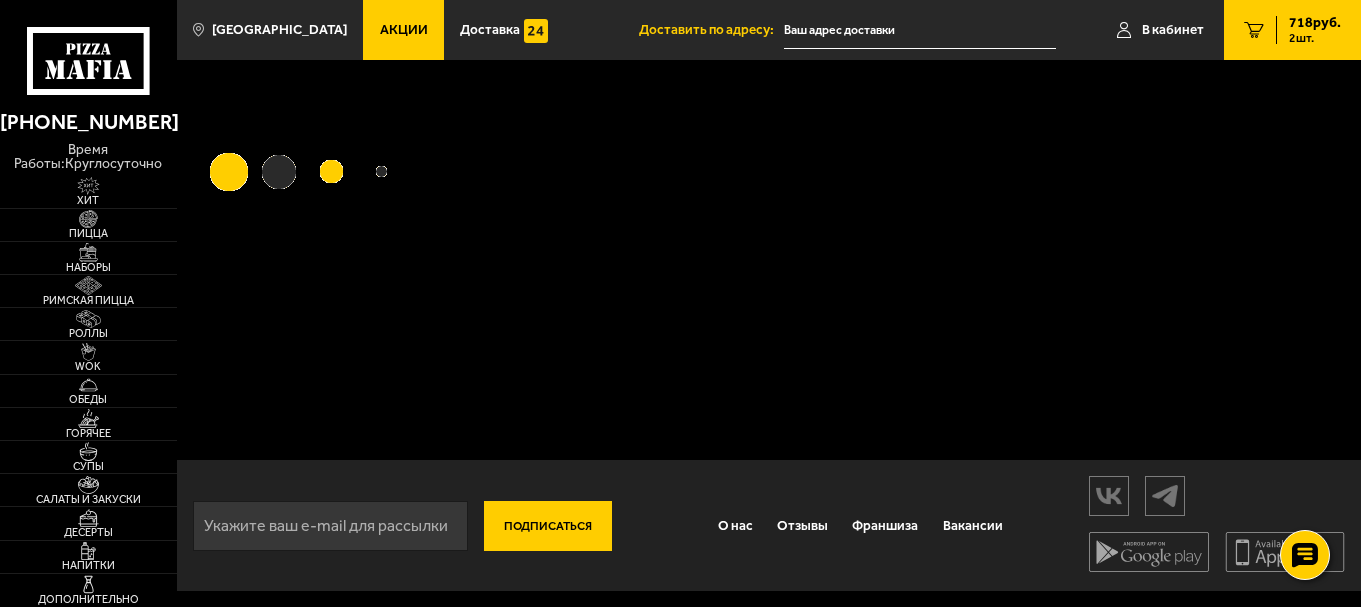 scroll, scrollTop: 0, scrollLeft: 0, axis: both 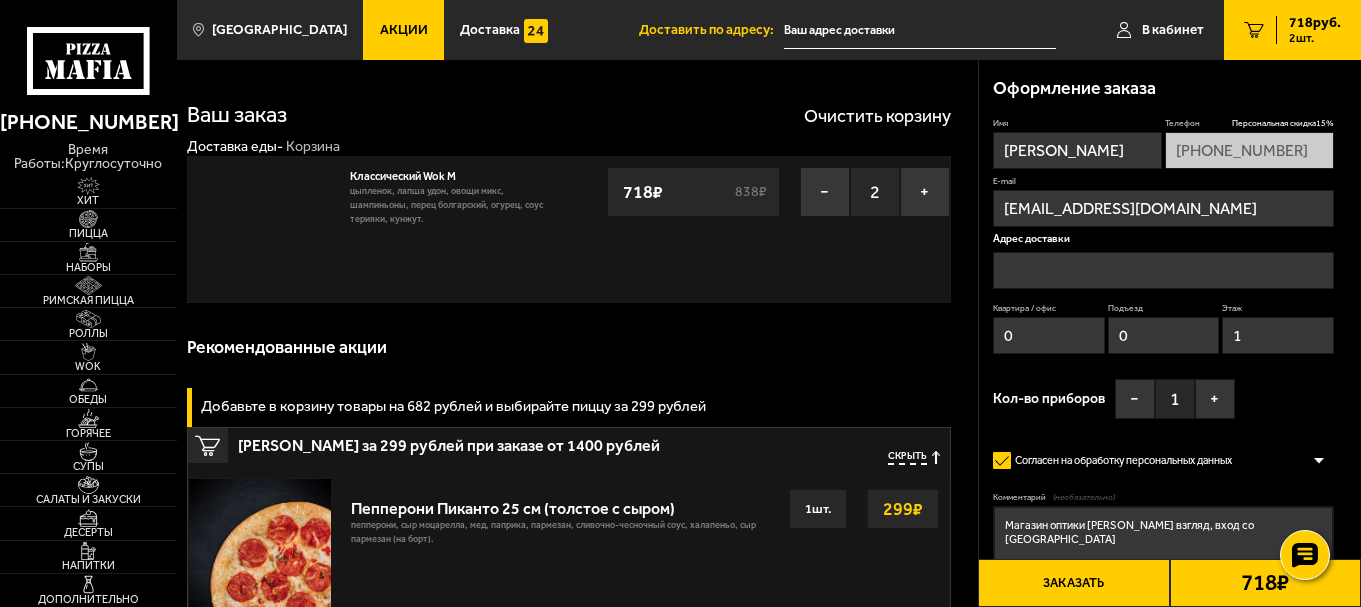 type on "[STREET_ADDRESS]" 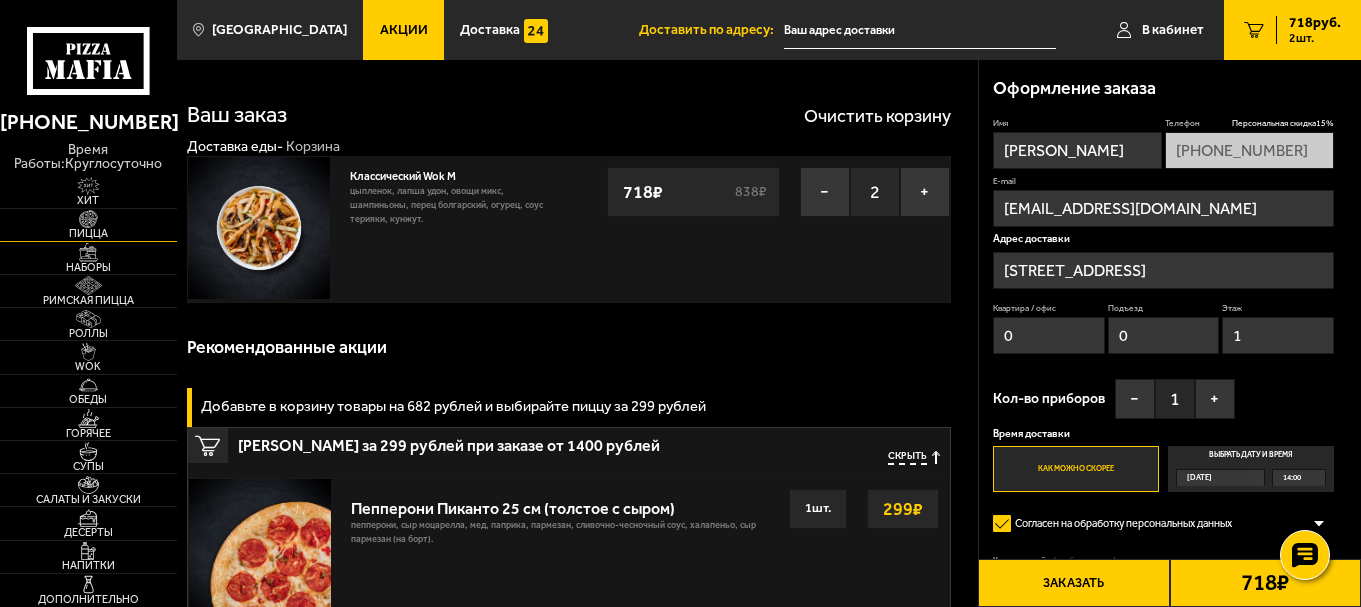 click on "Пицца" at bounding box center [88, 233] 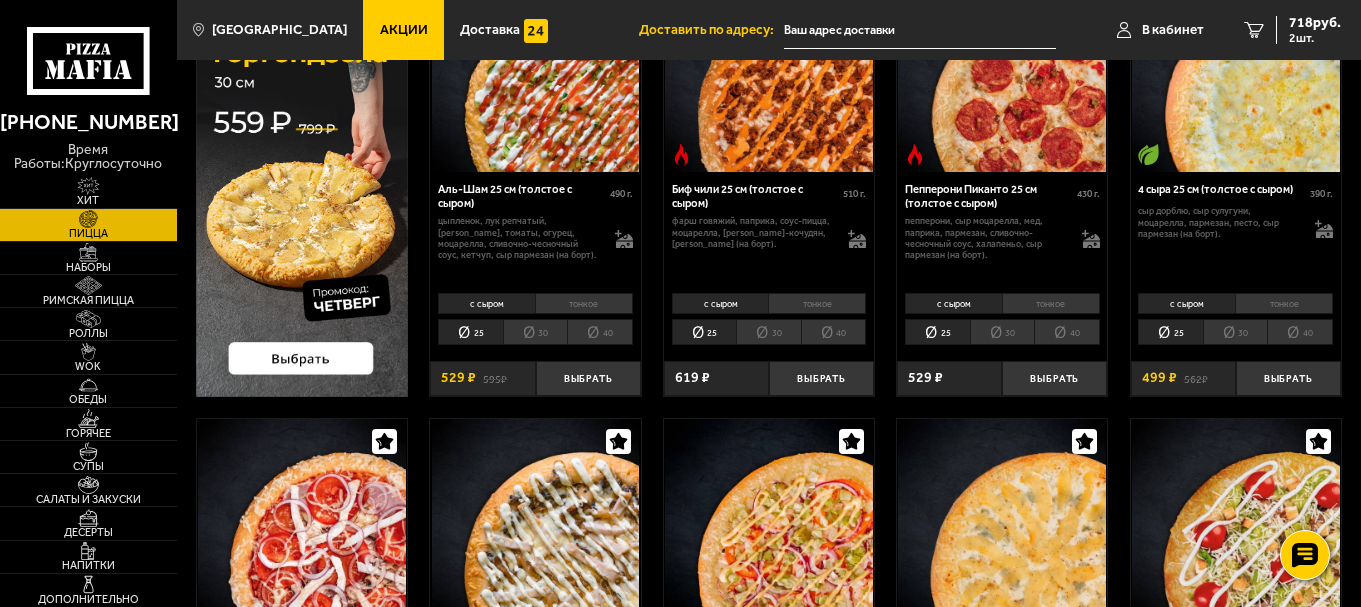 scroll, scrollTop: 0, scrollLeft: 0, axis: both 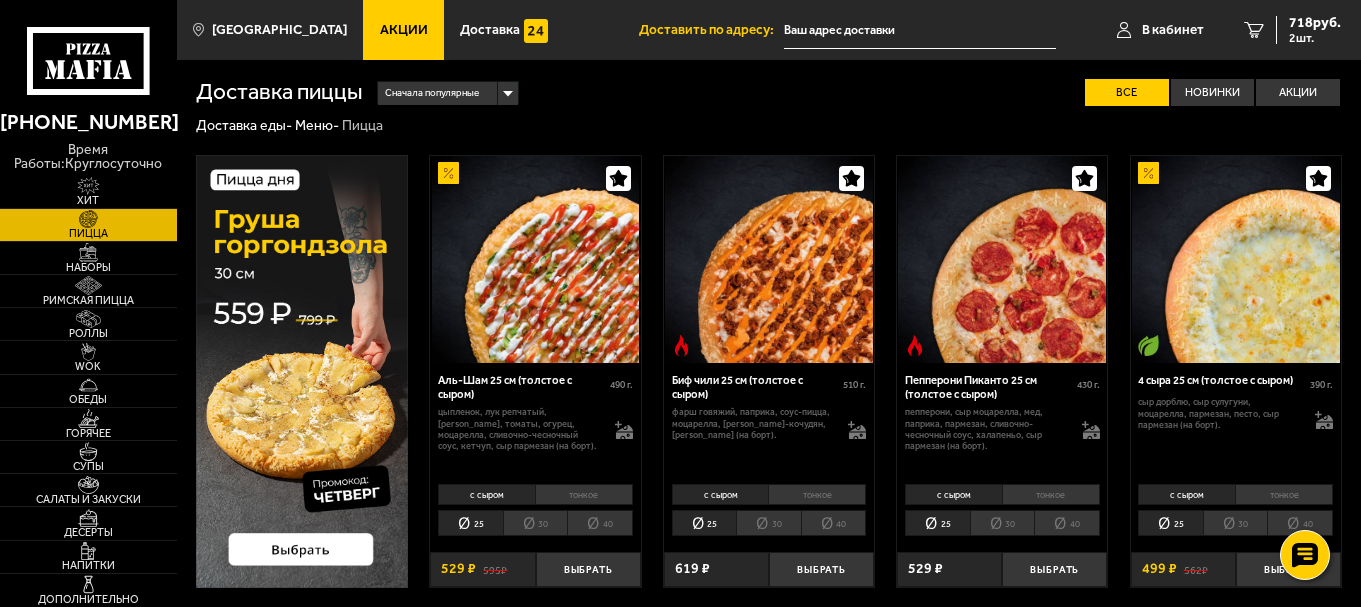 click on "Сначала популярные" at bounding box center (432, 93) 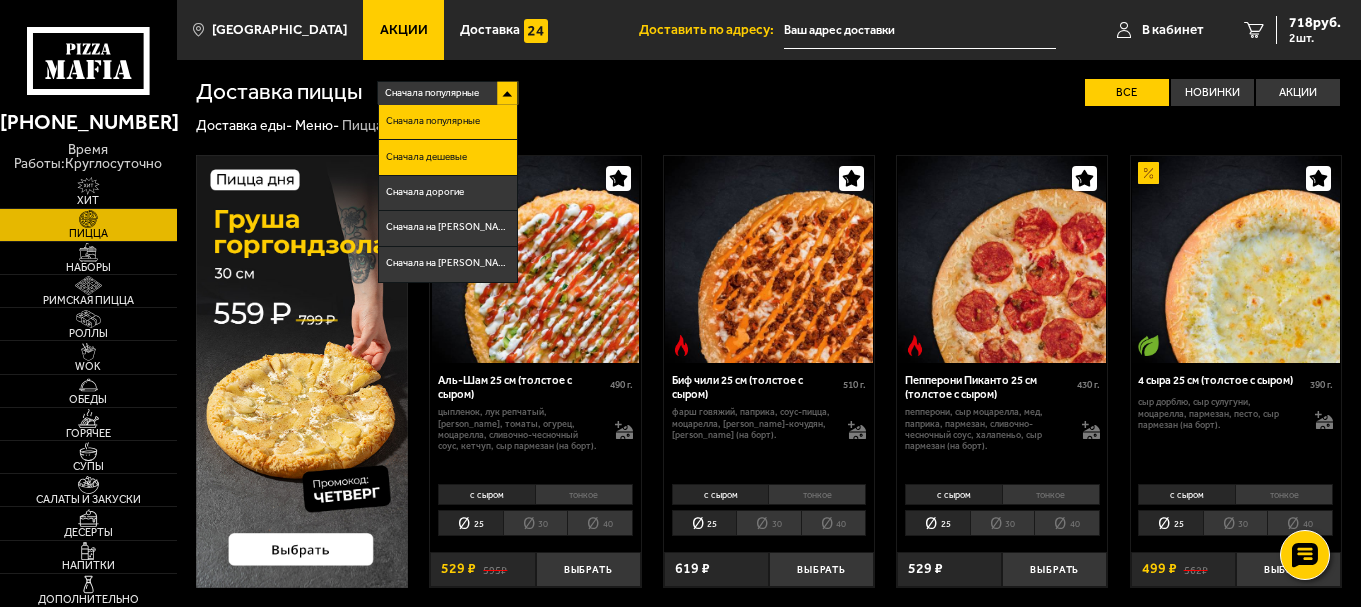 click on "Сначала дешевые" at bounding box center (426, 158) 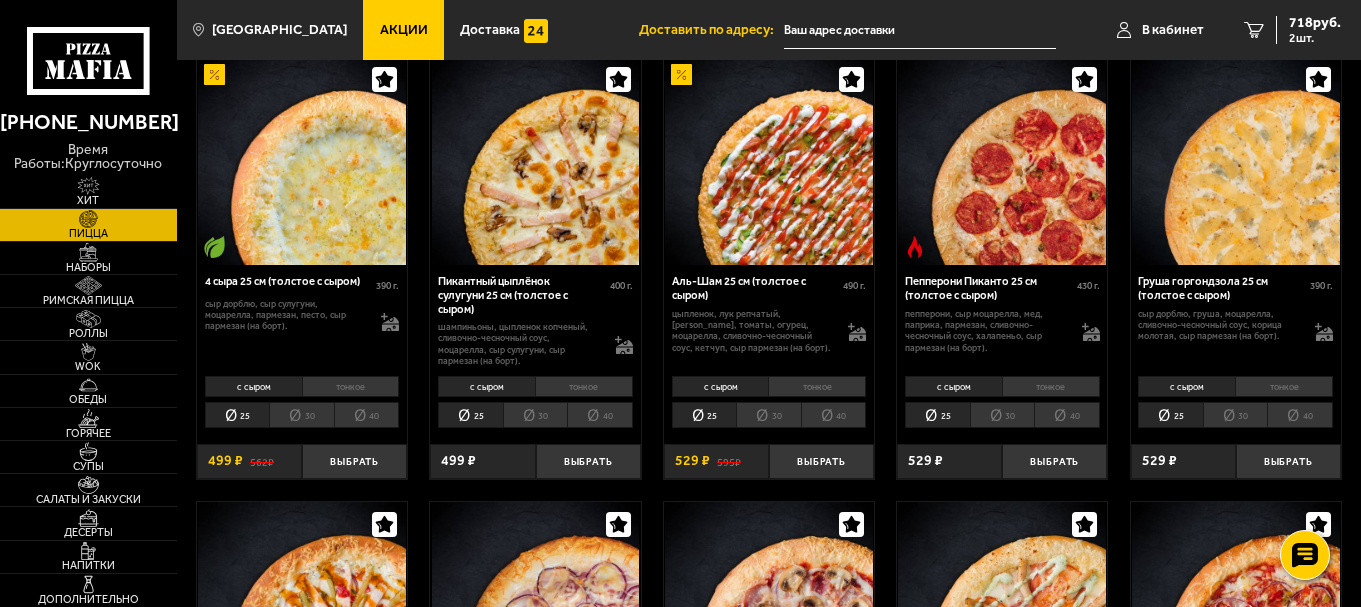 scroll, scrollTop: 600, scrollLeft: 0, axis: vertical 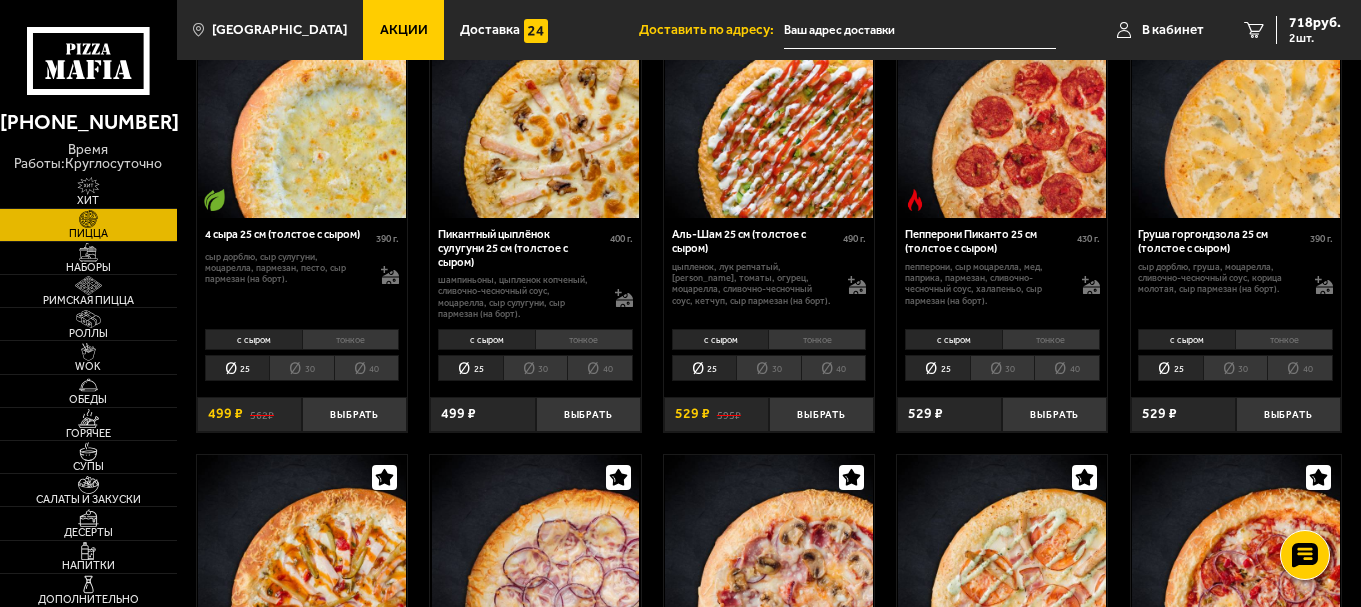 click on "Акции" at bounding box center (403, 30) 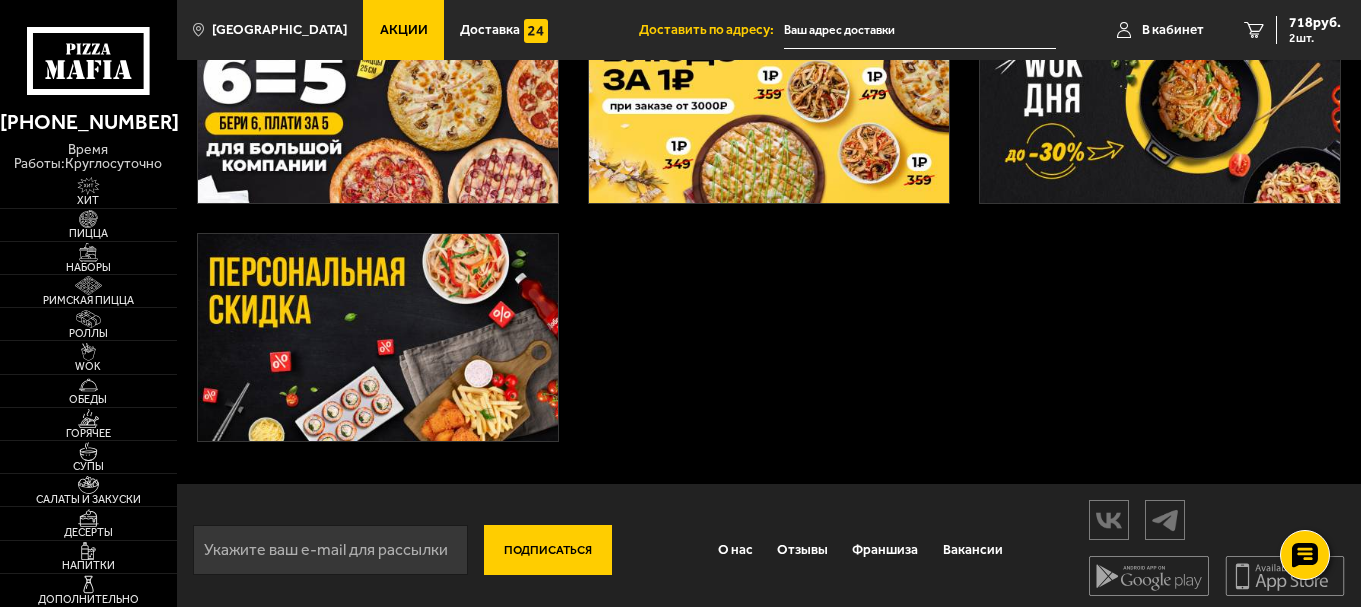 scroll, scrollTop: 642, scrollLeft: 0, axis: vertical 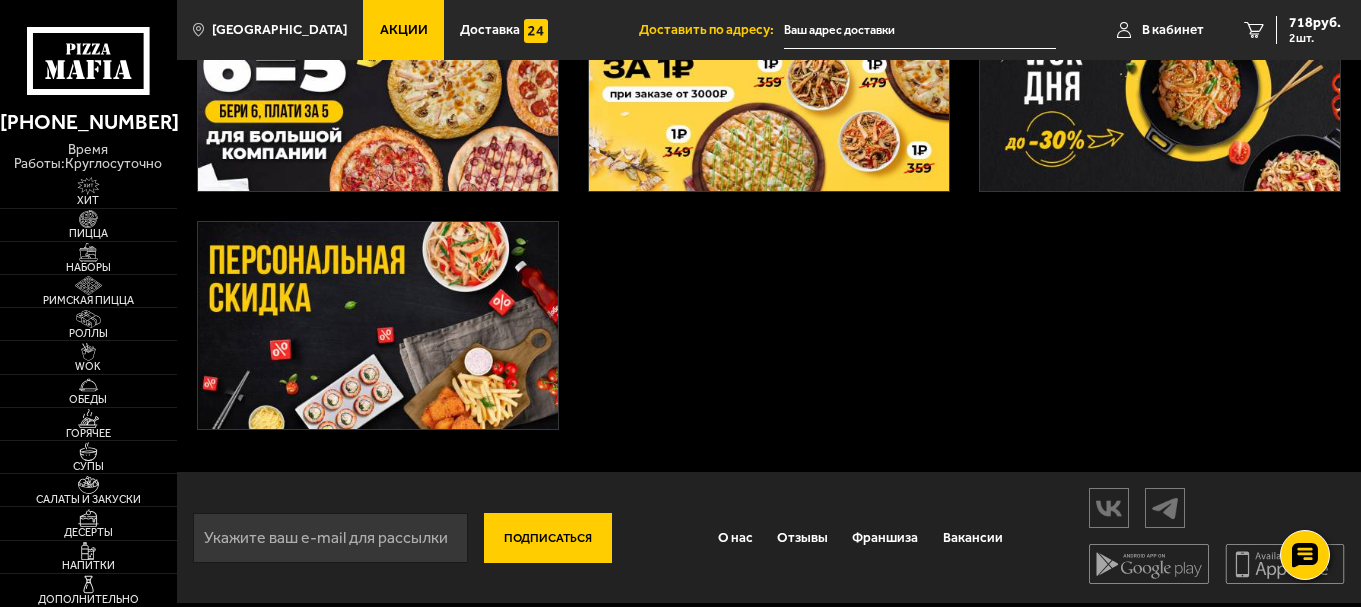 click at bounding box center (378, 325) 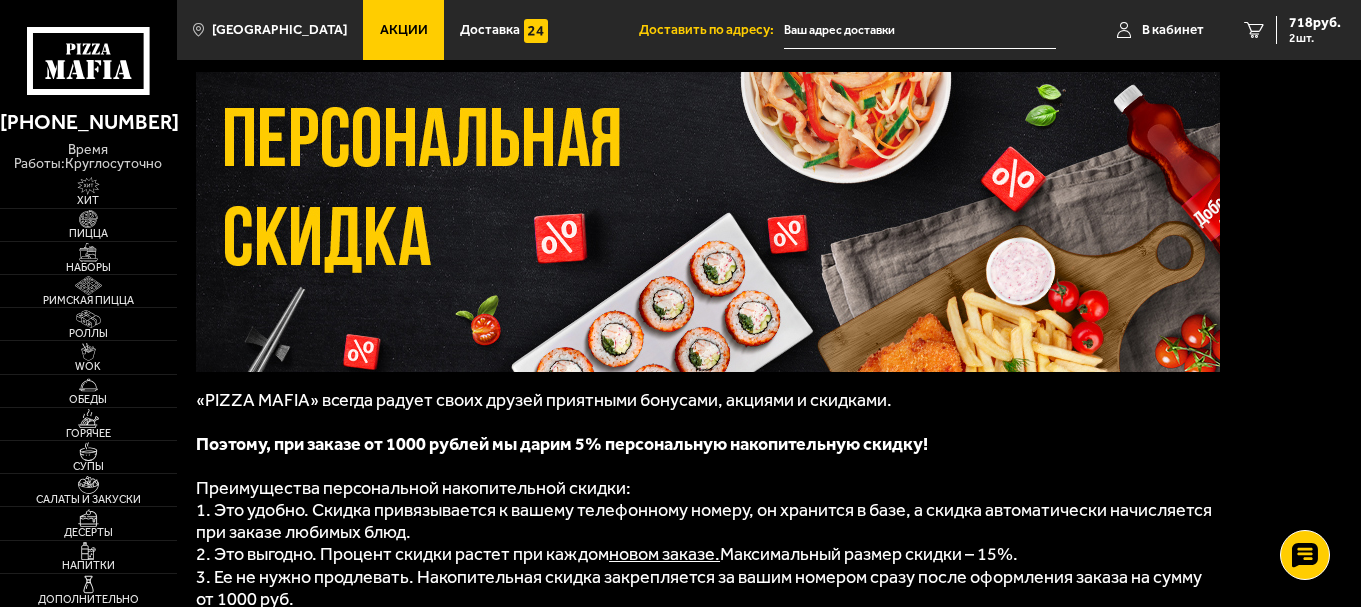 scroll, scrollTop: 72, scrollLeft: 0, axis: vertical 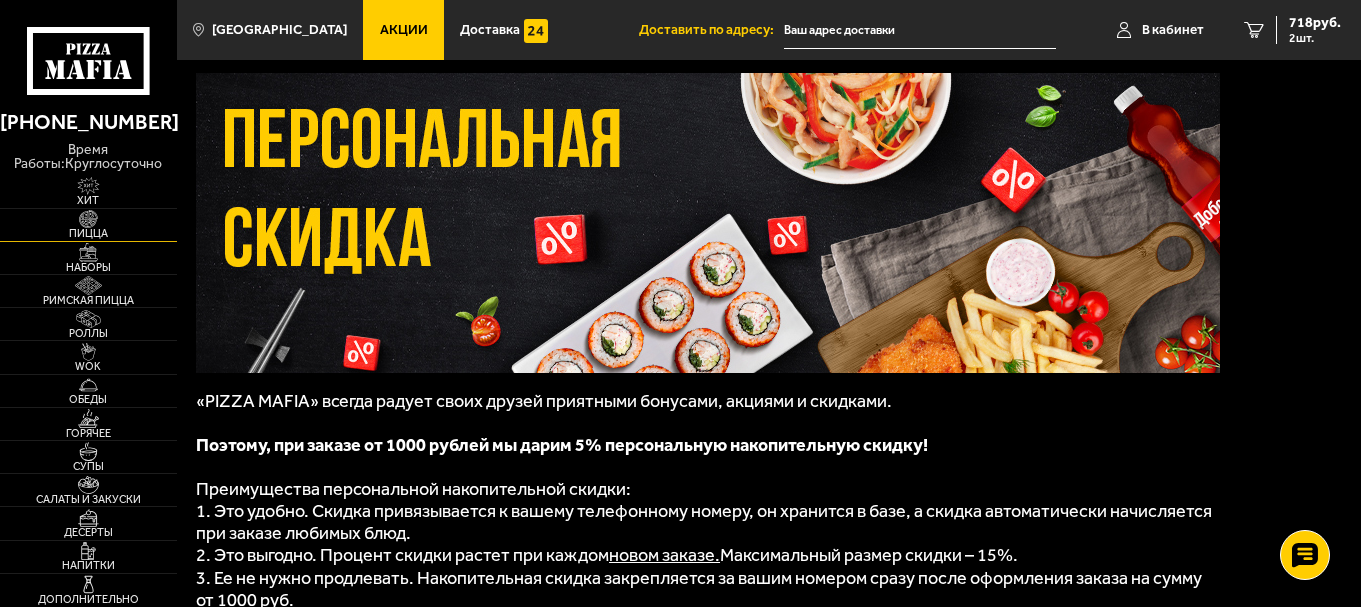 click at bounding box center (88, 219) 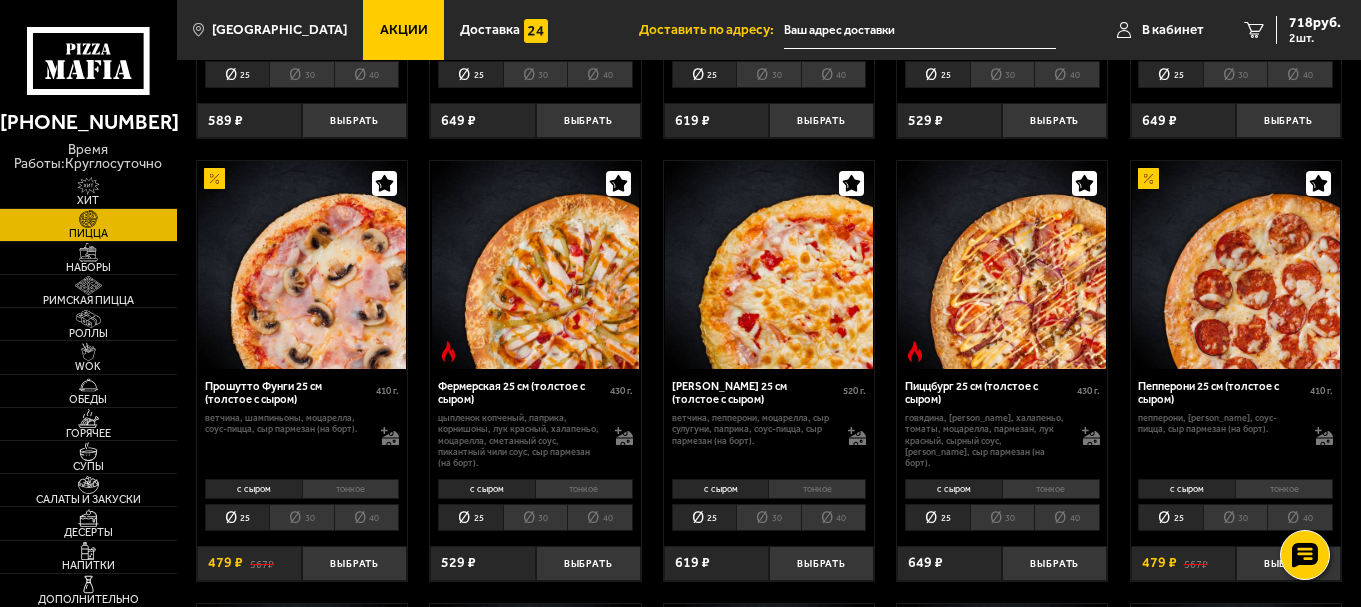 scroll, scrollTop: 933, scrollLeft: 0, axis: vertical 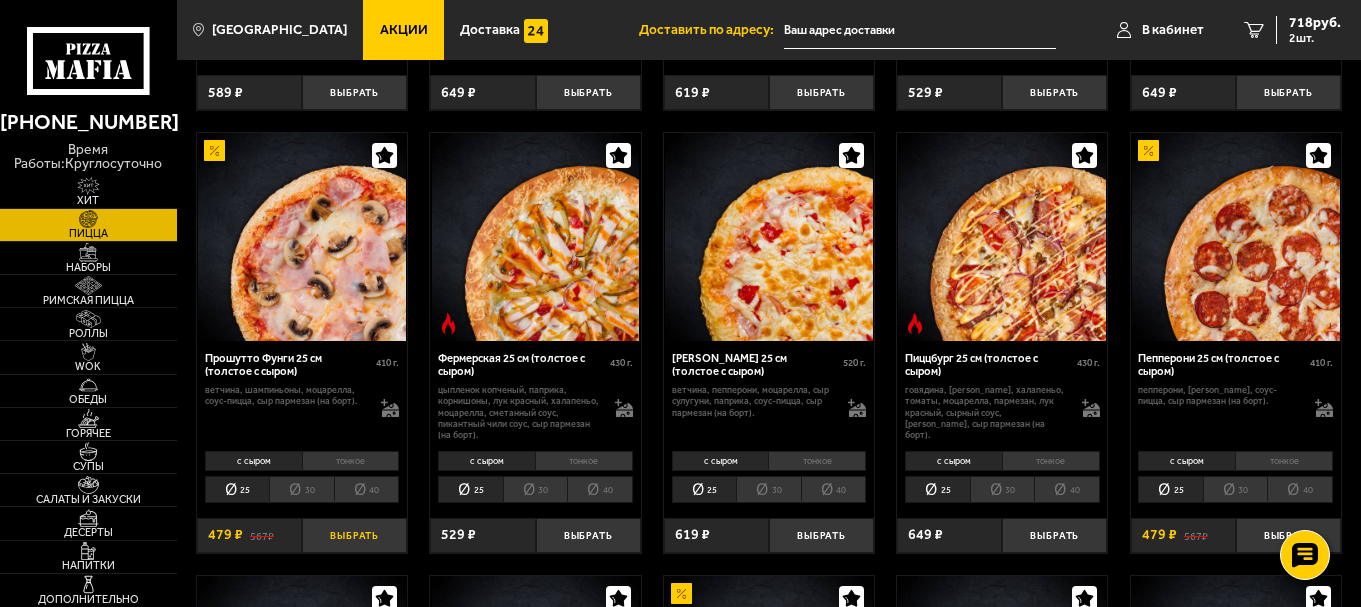 click on "Выбрать" at bounding box center (354, 535) 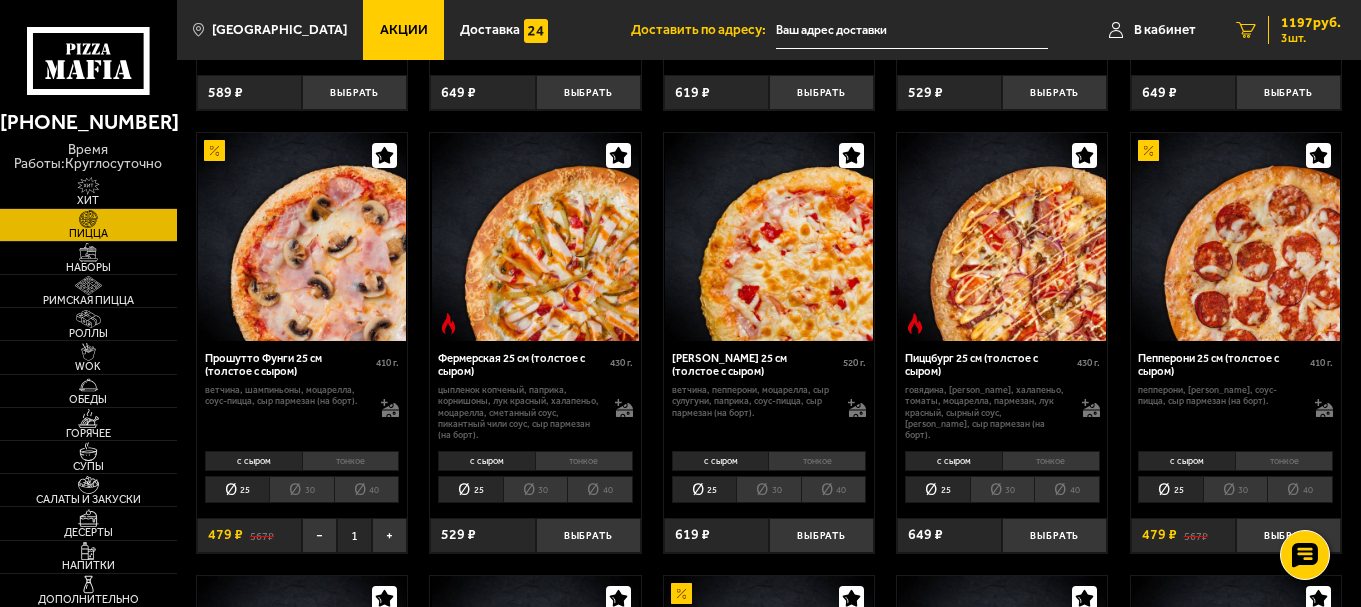 click on "1197  руб." at bounding box center [1311, 23] 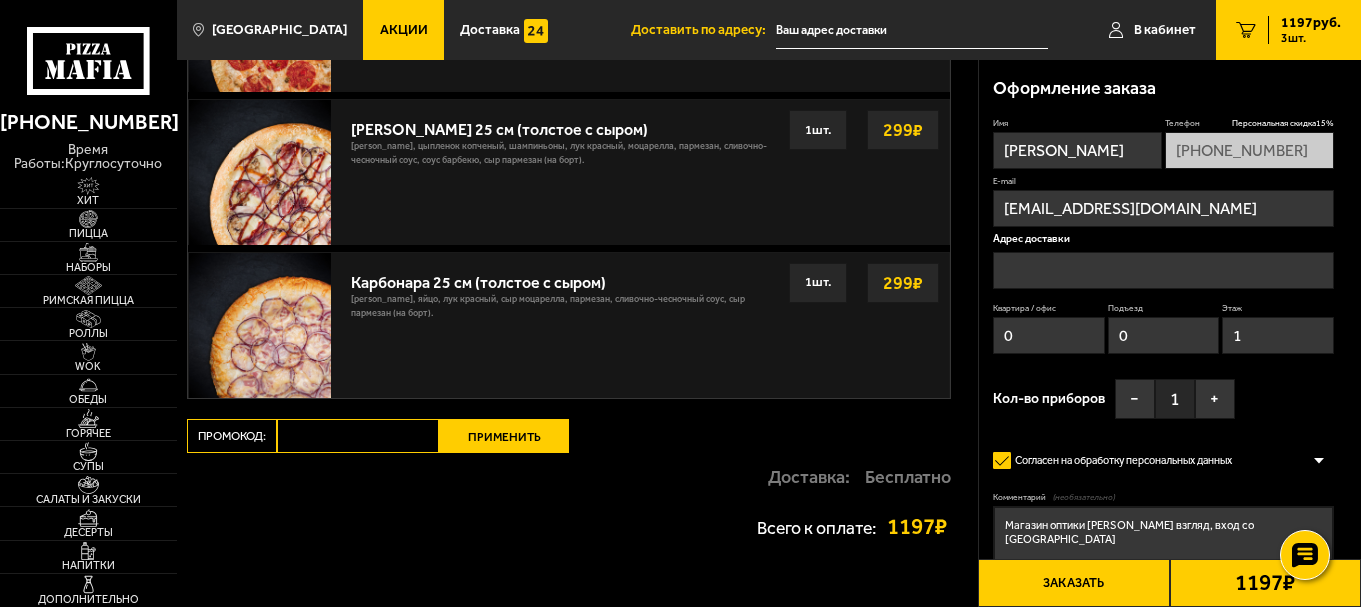 scroll, scrollTop: 0, scrollLeft: 0, axis: both 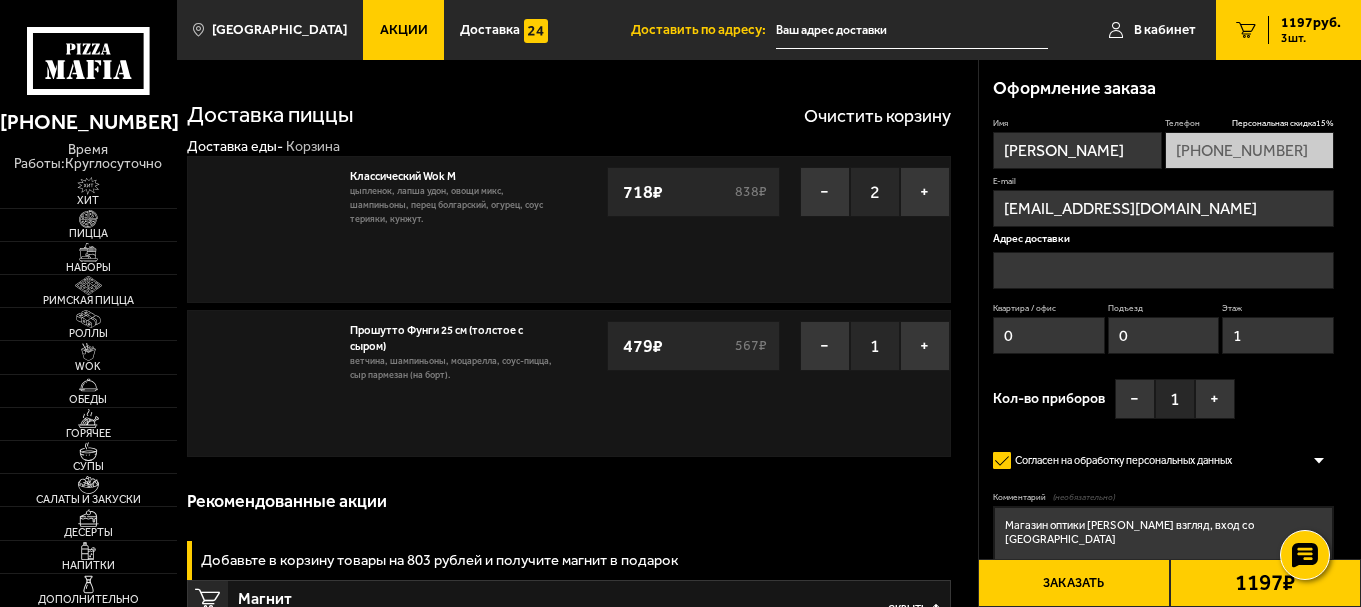 type on "[STREET_ADDRESS]" 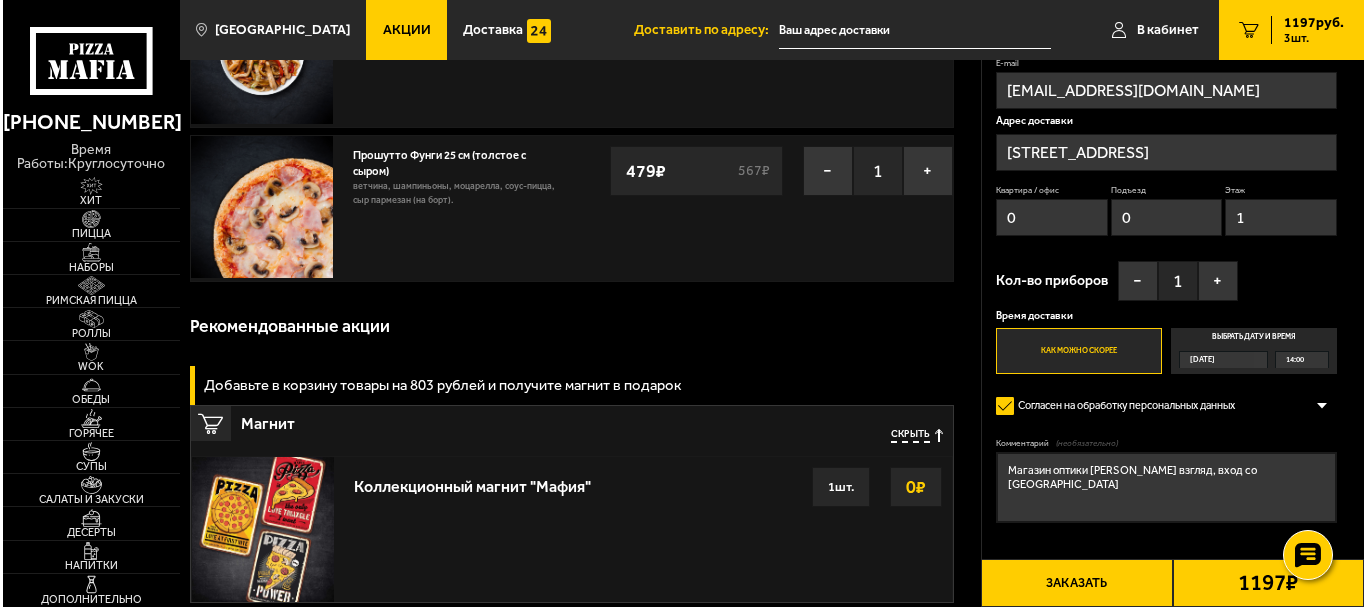 scroll, scrollTop: 200, scrollLeft: 0, axis: vertical 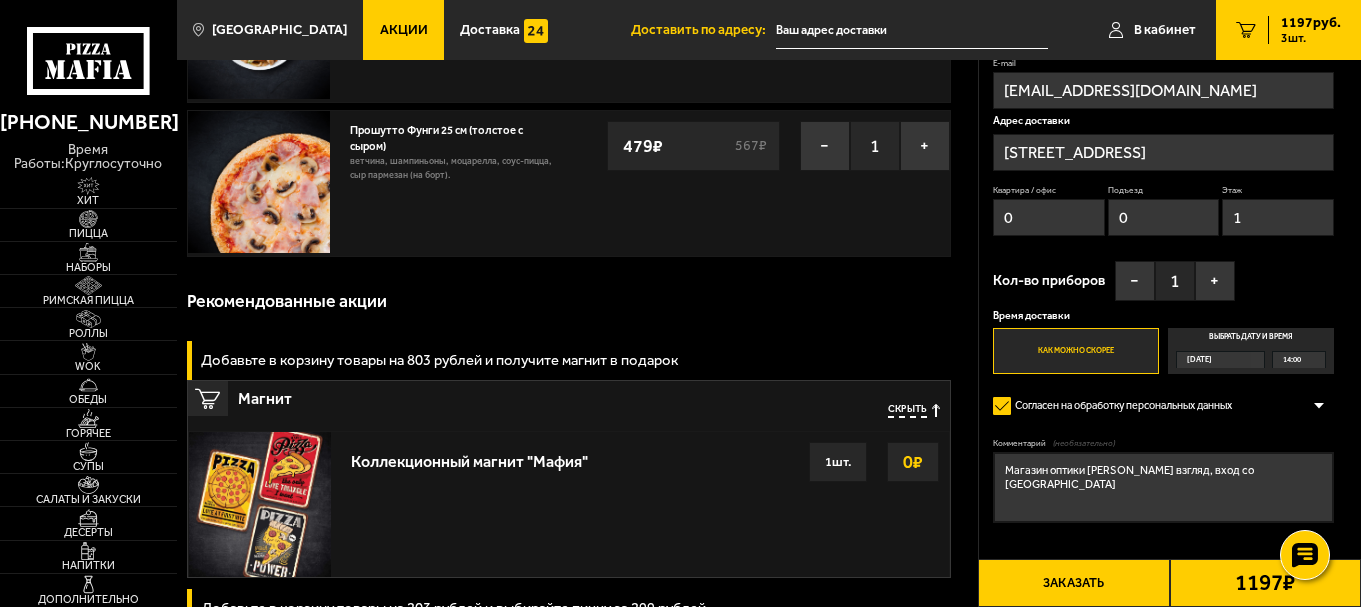 click on "Заказать" at bounding box center [1073, 583] 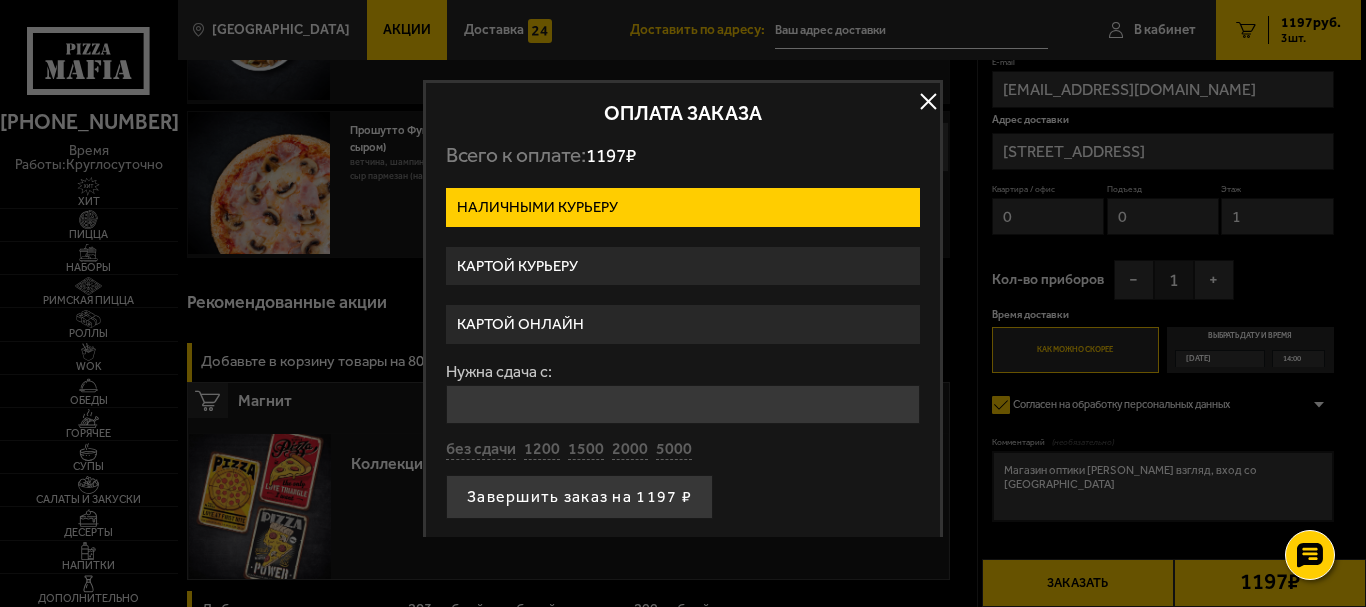 click on "Картой курьеру" at bounding box center (683, 266) 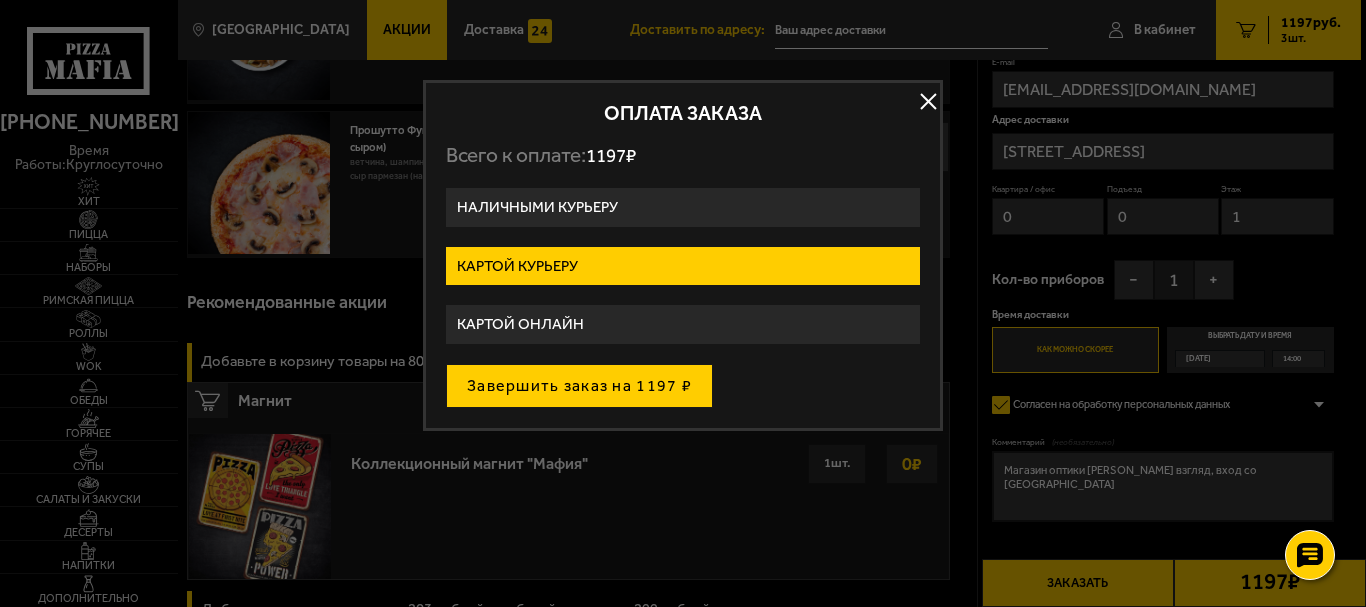 click on "Завершить заказ на 1197 ₽" at bounding box center [579, 386] 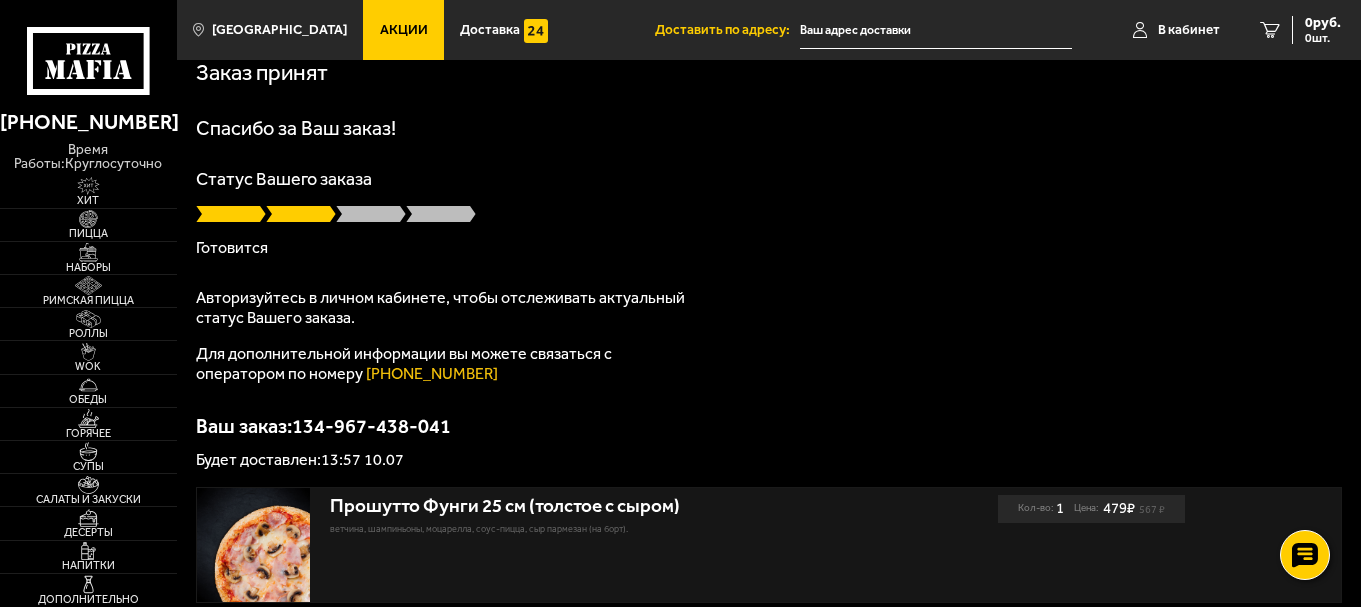 scroll, scrollTop: 0, scrollLeft: 0, axis: both 